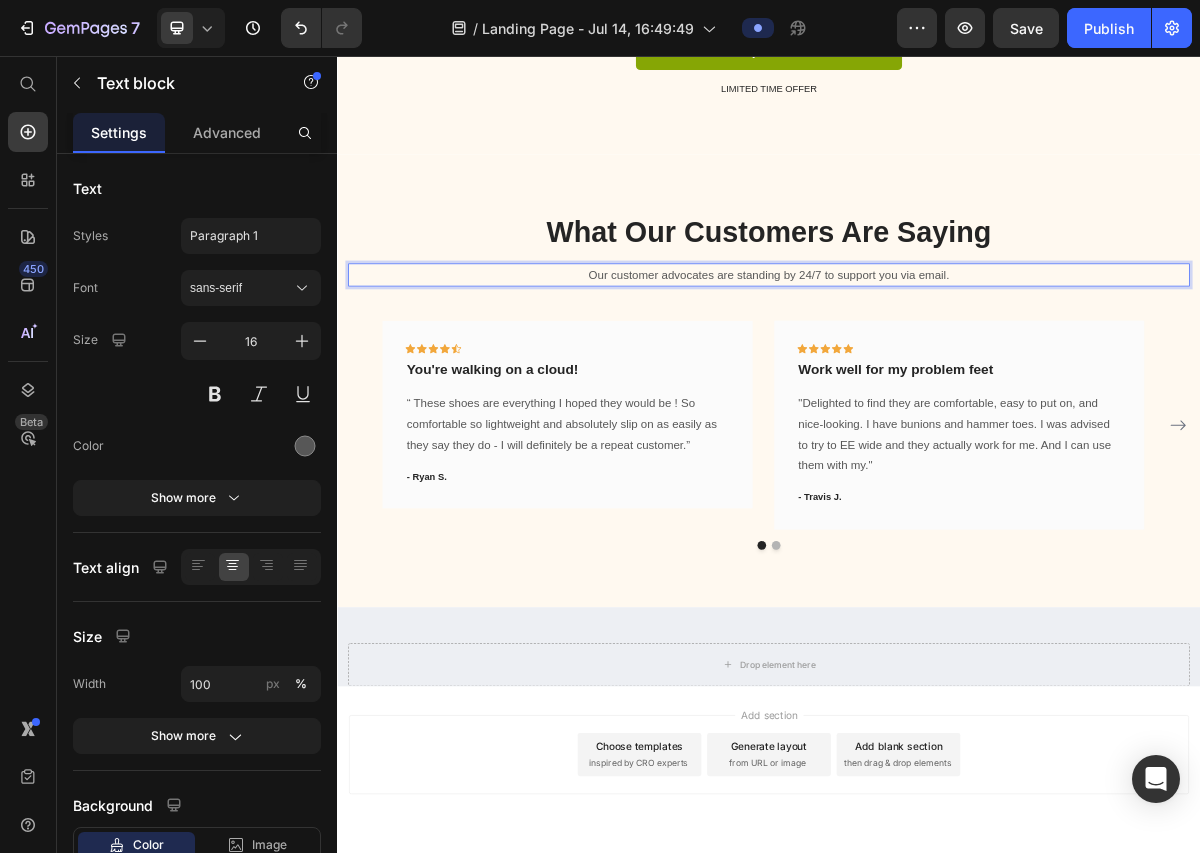 click on "Our customer advocates are standing by 24/7 to support you via email." at bounding box center [937, 361] 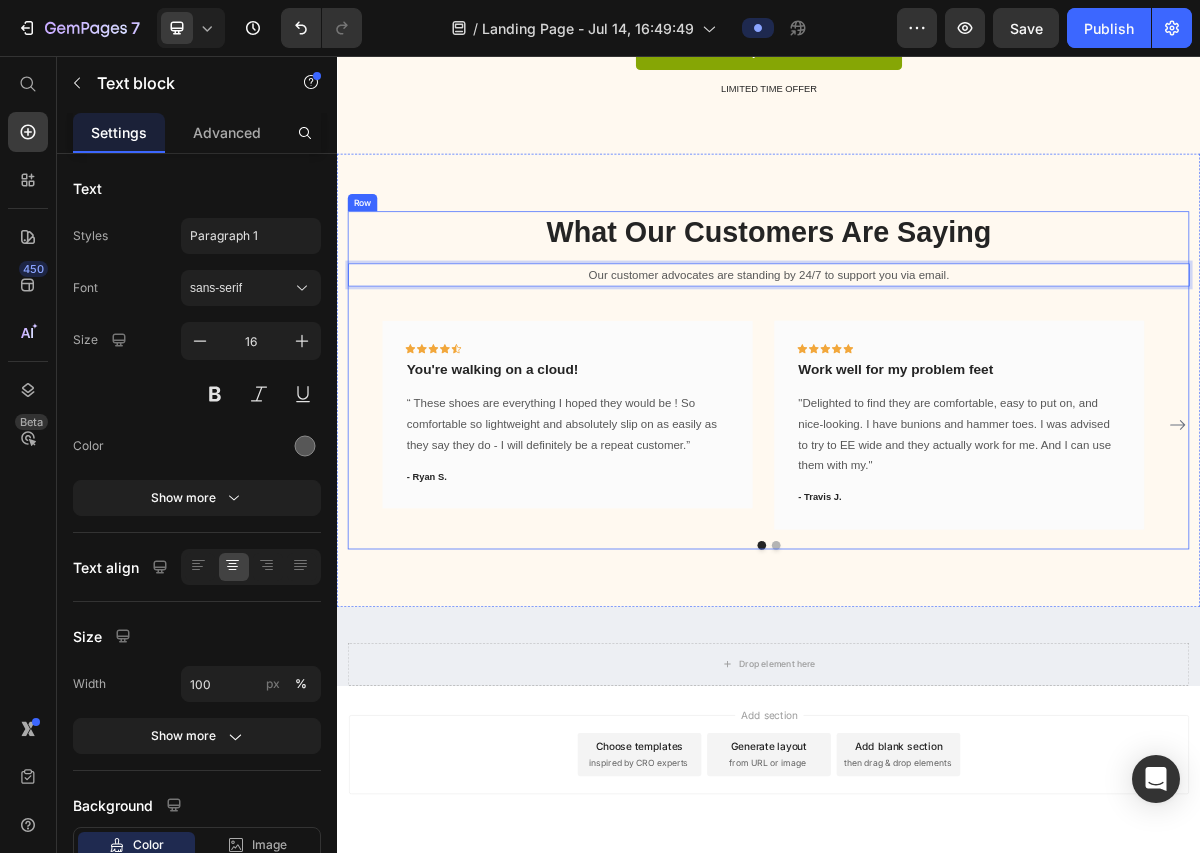 click on "What Our Customers Are Saying Heading Our customer advocates are standing by 24/7 to support you via email. Text block   48
Icon
Icon
Icon
Icon
Icon Row You're walking on a cloud! Text block “ These shoes are everything I hoped they would be ! So comfortable so lightweight and absolutely slip on as easily as they say they do - I will definitely be a repeat customer.” Text block - Ryan S. Text block Row
Icon
Icon
Icon
Icon
Icon Row Work well for my problem feet Text block "Delighted to find they are comfortable, easy to put on, and nice-looking. I have bunions and hammer toes. I was advised to try to EE wide and they actually work for me. And I can use them with my." Text block - Travis J. Text block Row
Icon
Icon
Icon
Icon
Icon Row Text block Text block" at bounding box center (937, 508) 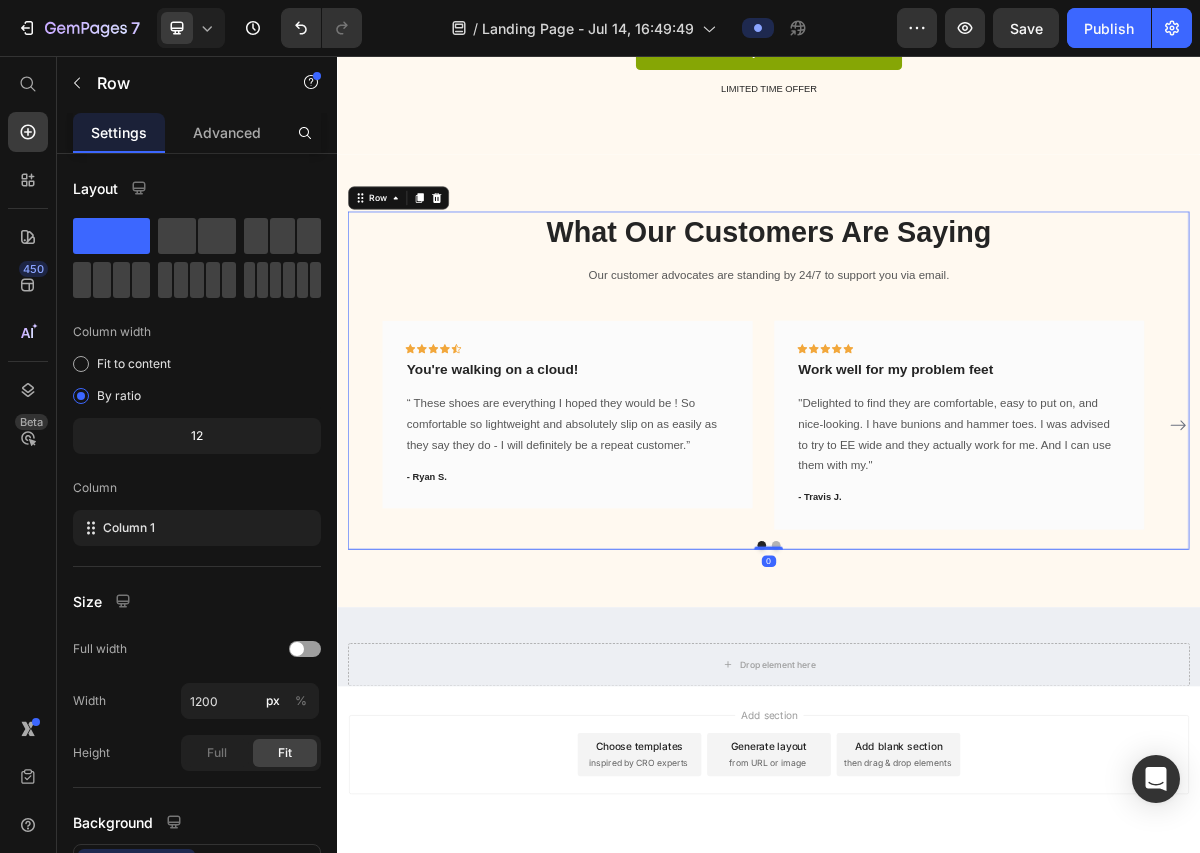 click on "Our customer advocates are standing by 24/7 to support you via email." at bounding box center (937, 361) 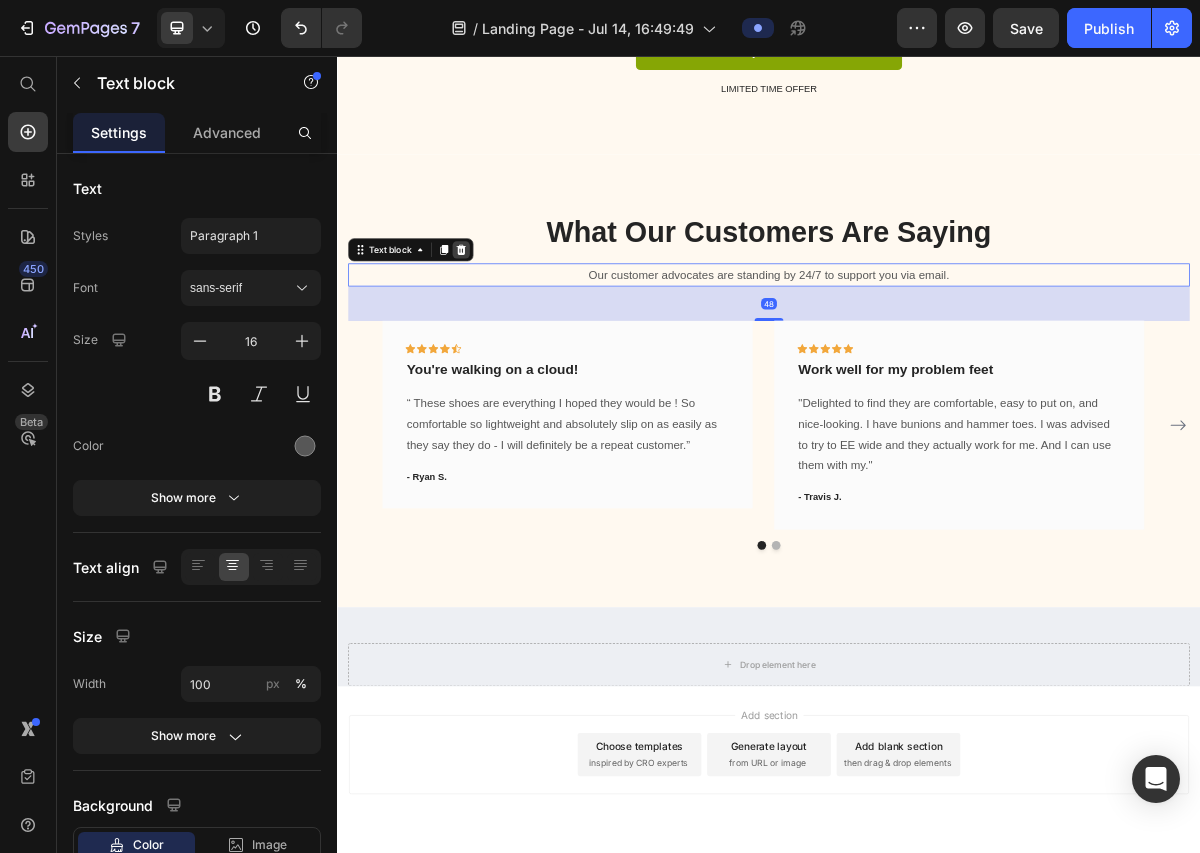 click 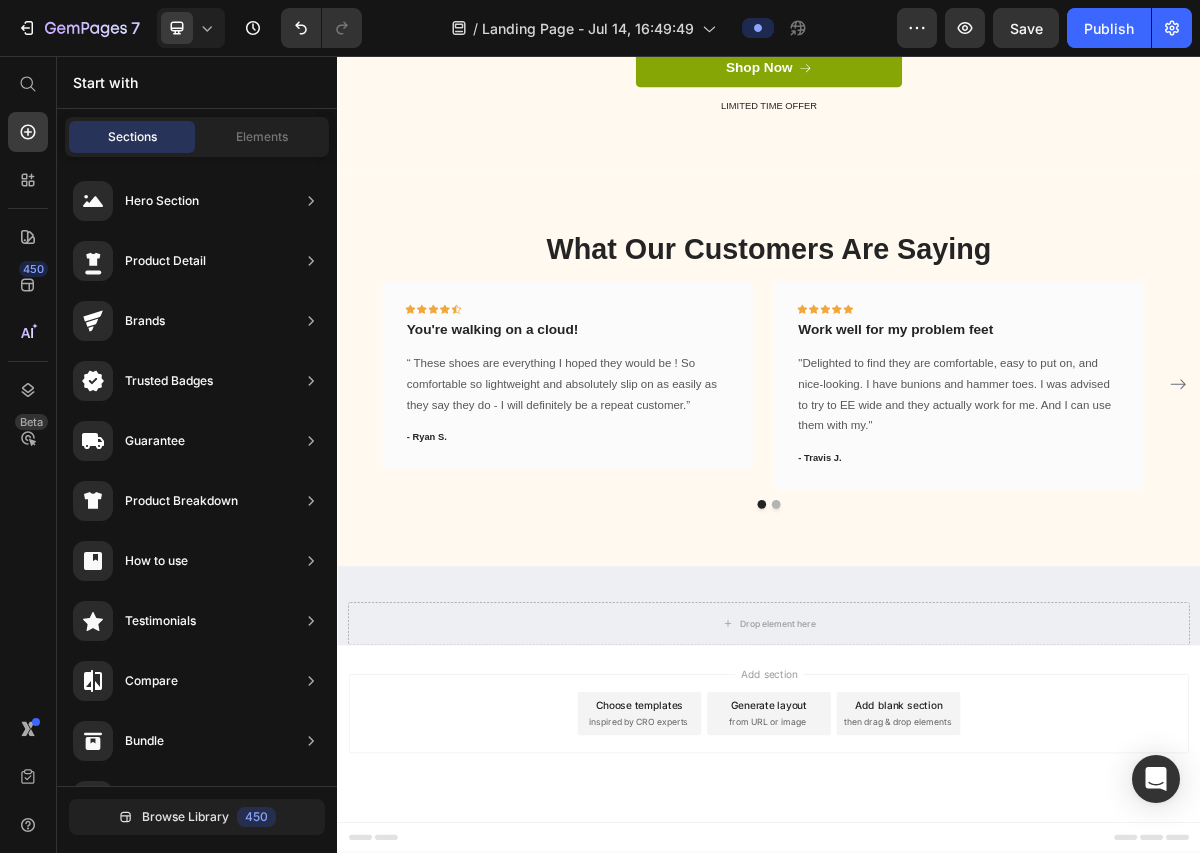scroll, scrollTop: 4718, scrollLeft: 0, axis: vertical 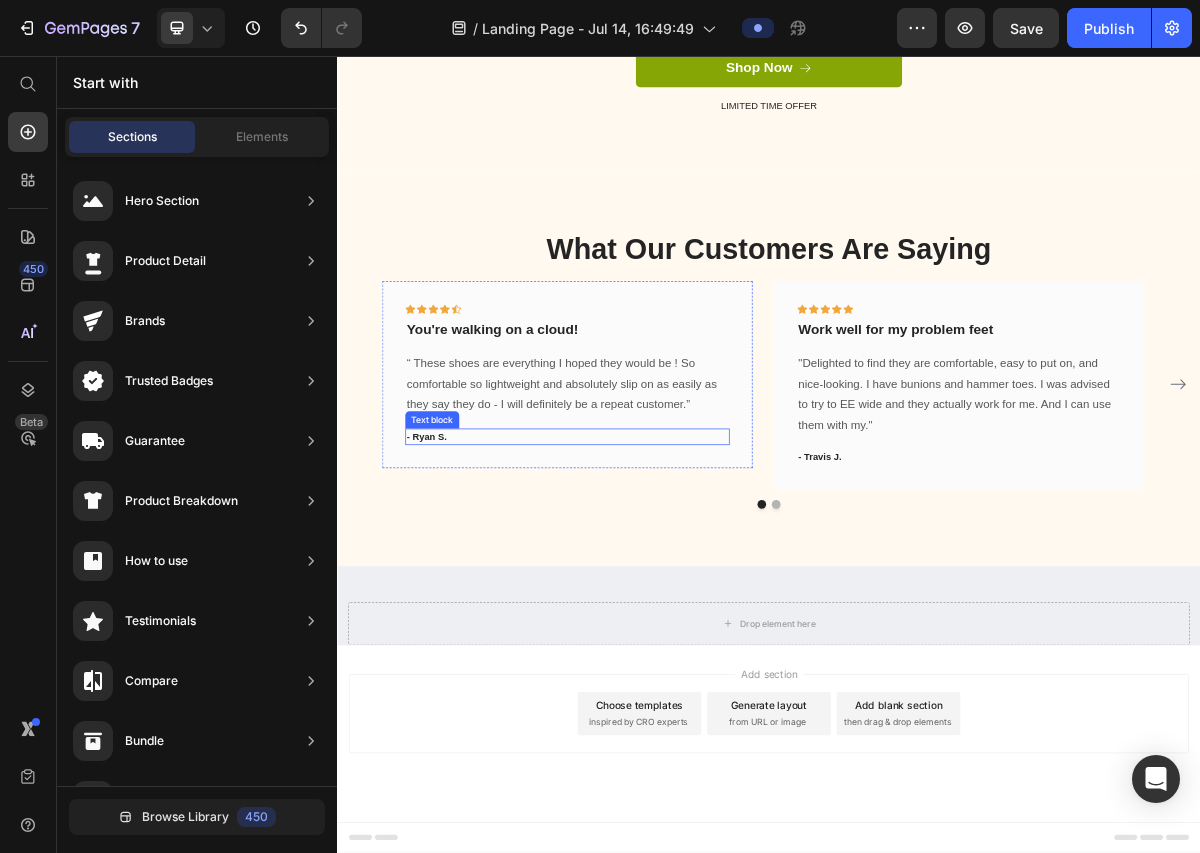click on "- Ryan S." at bounding box center (657, 586) 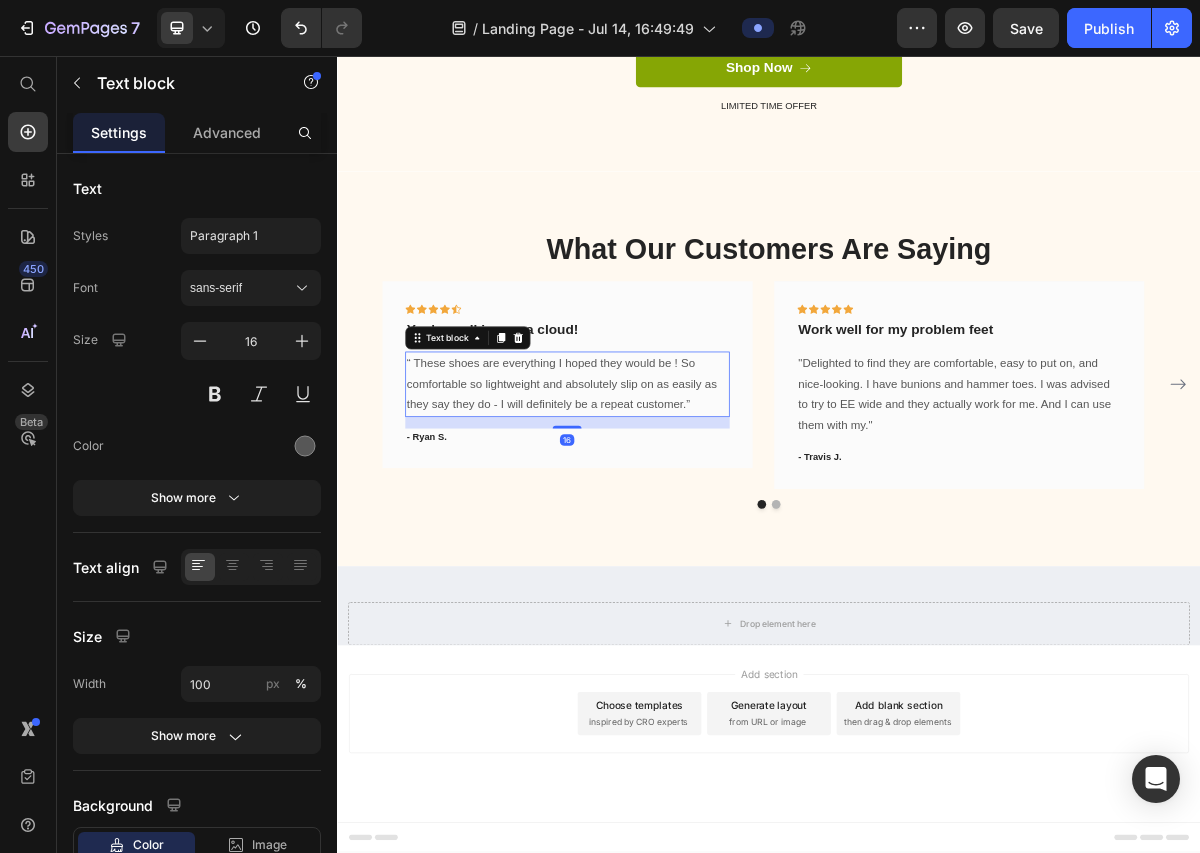 click on "“ These shoes are everything I hoped they would be ! So comfortable so lightweight and absolutely slip on as easily as they say they do - I will definitely be a repeat customer.”" at bounding box center [657, 512] 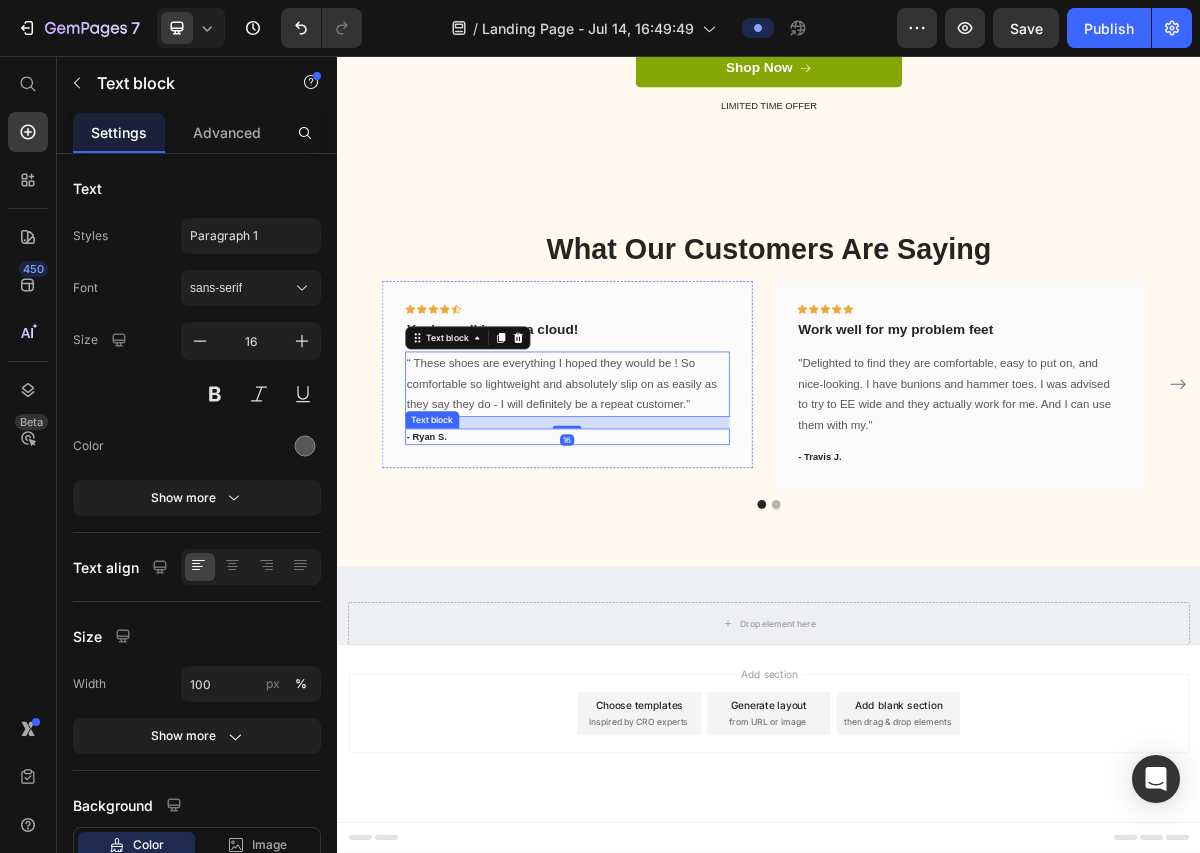 click on "- Ryan S." at bounding box center [657, 586] 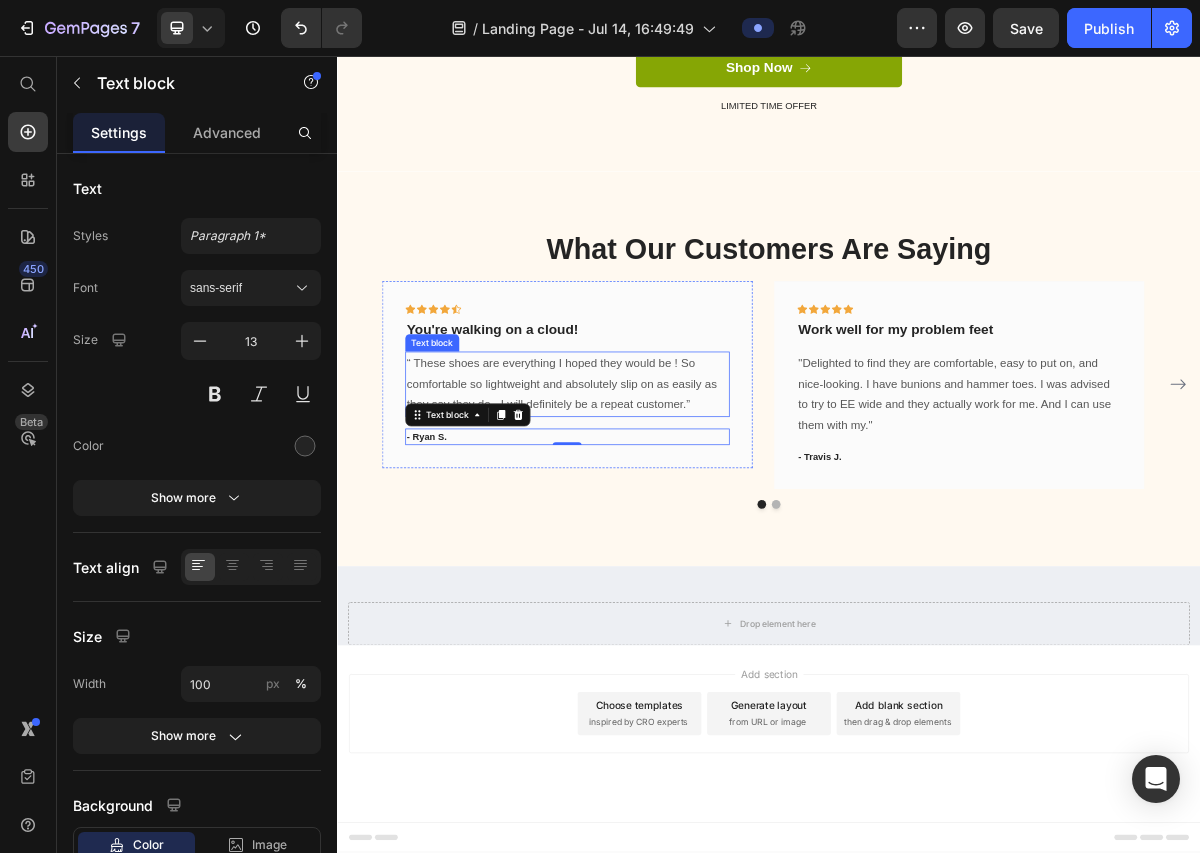 click on "“ These shoes are everything I hoped they would be ! So comfortable so lightweight and absolutely slip on as easily as they say they do - I will definitely be a repeat customer.”" at bounding box center [657, 512] 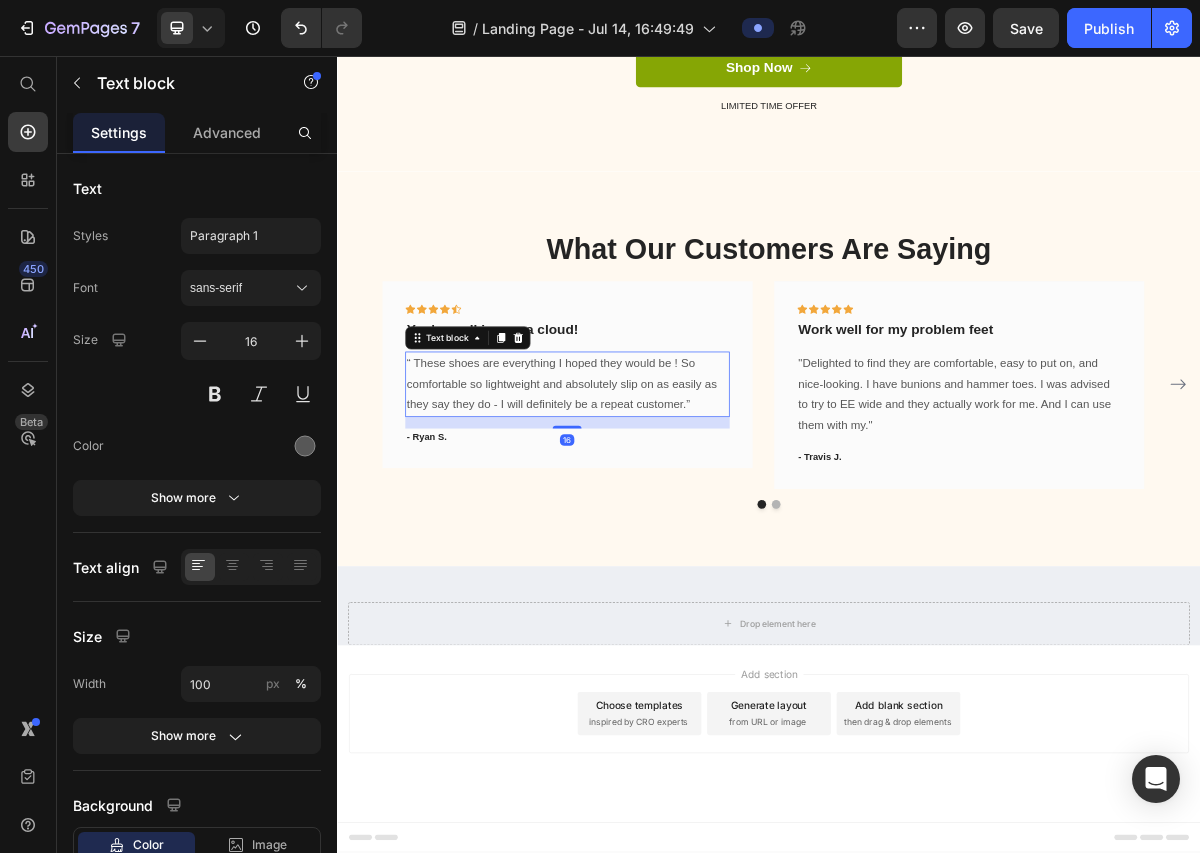 click on "“ These shoes are everything I hoped they would be ! So comfortable so lightweight and absolutely slip on as easily as they say they do - I will definitely be a repeat customer.”" at bounding box center [657, 512] 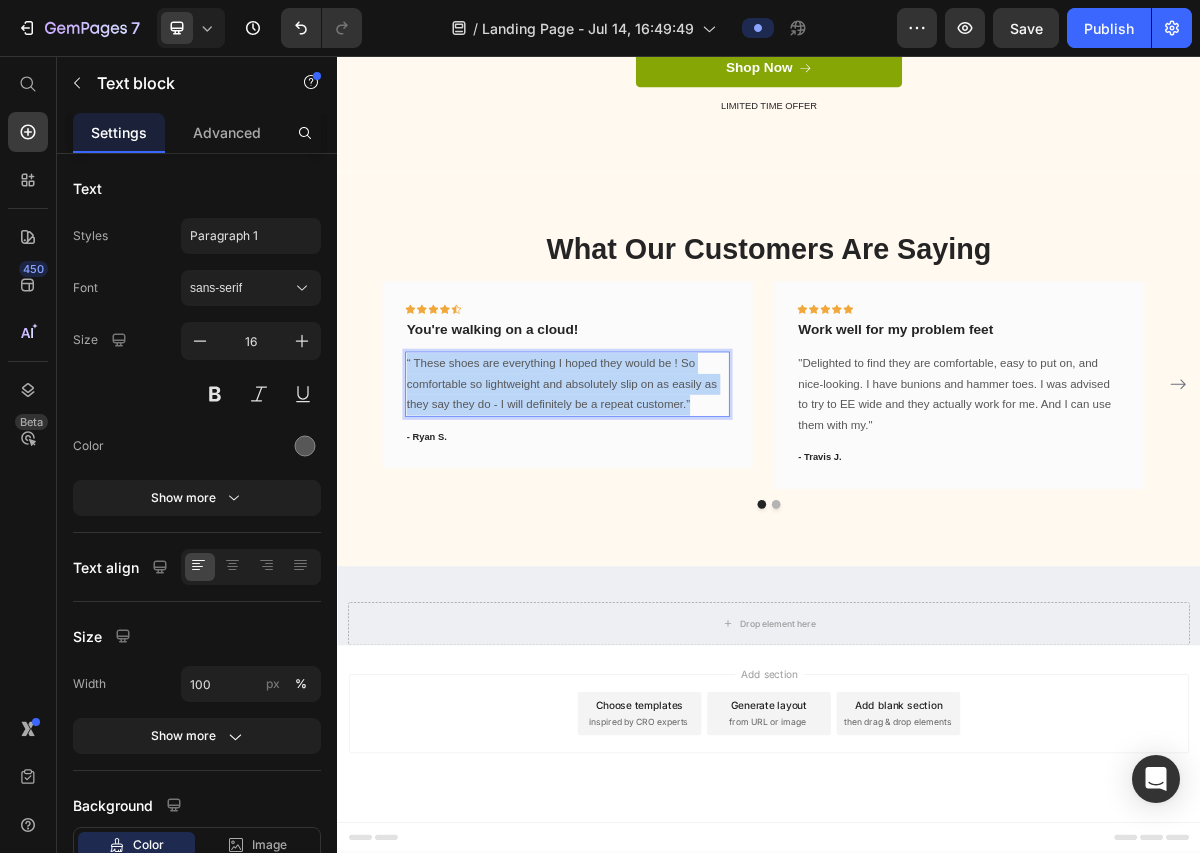 drag, startPoint x: 836, startPoint y: 539, endPoint x: 431, endPoint y: 483, distance: 408.85327 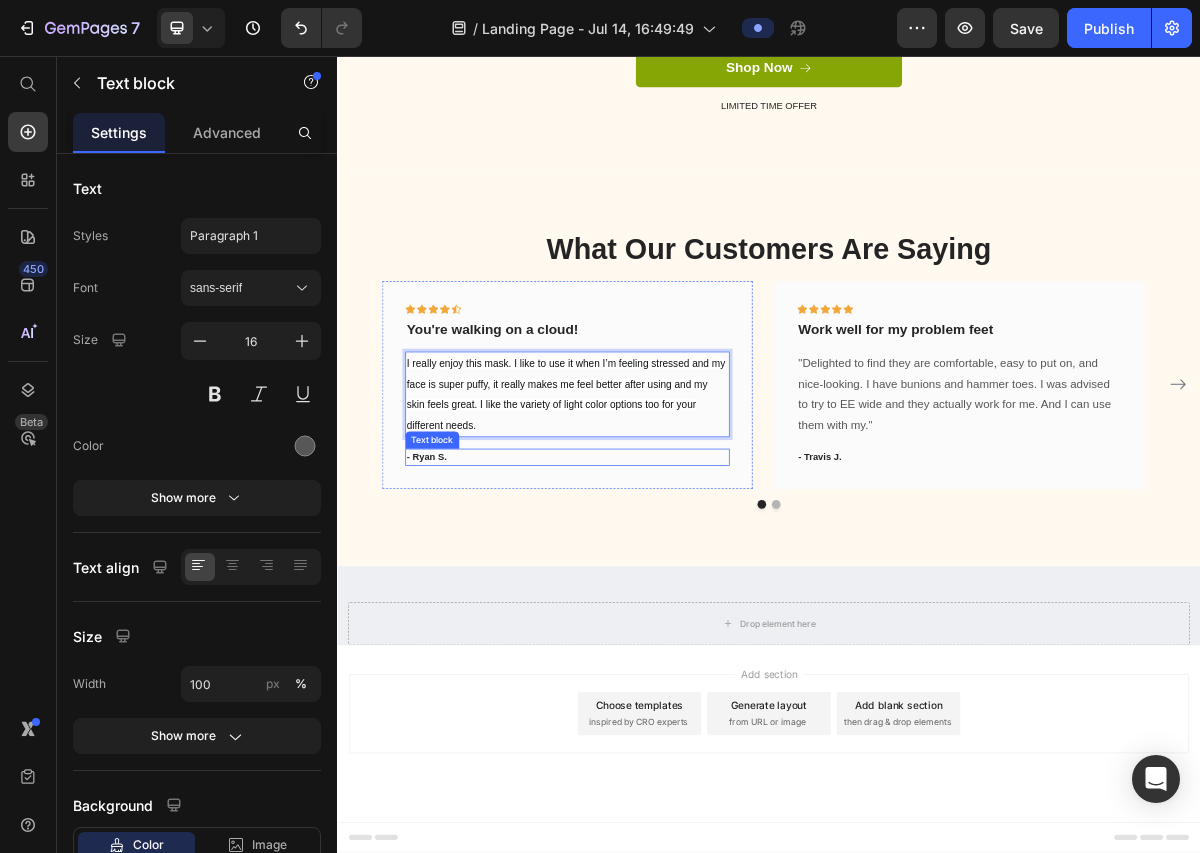 click on "- Ryan S." at bounding box center [657, 614] 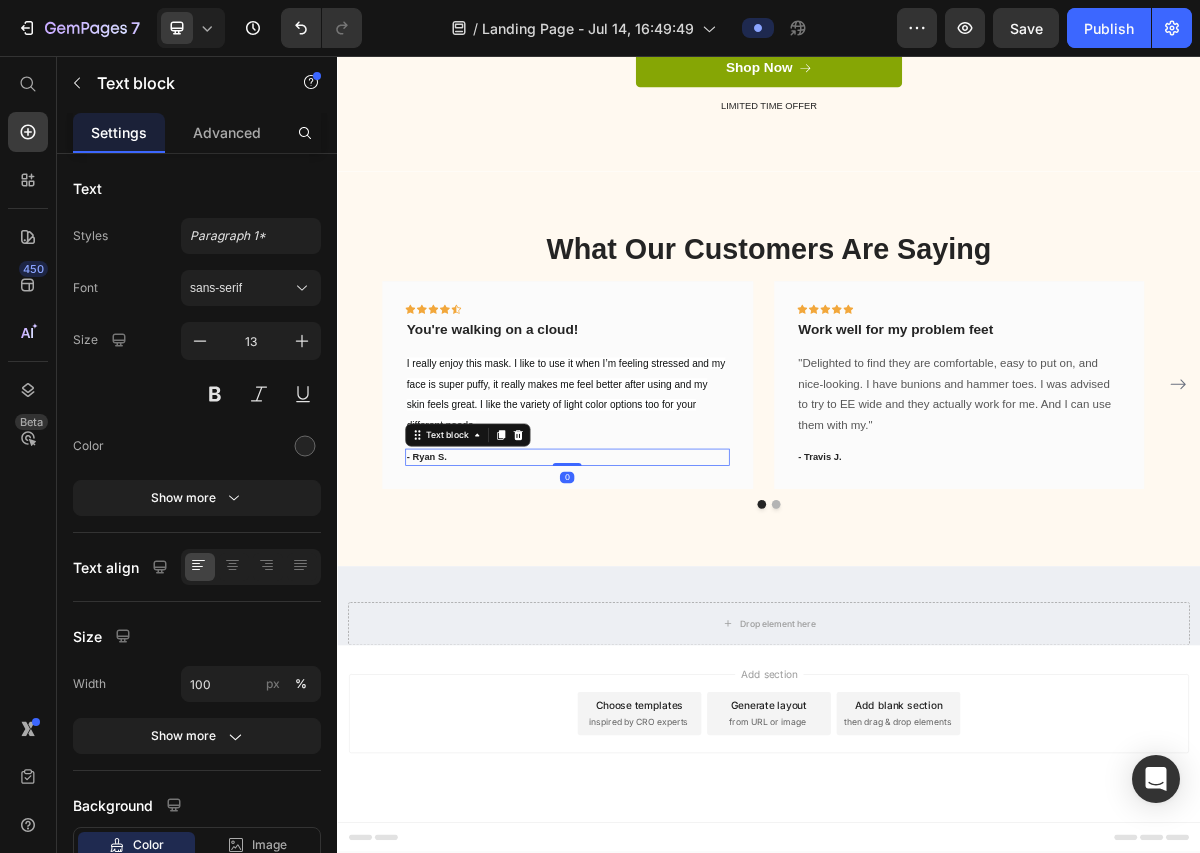 click on "- Ryan S." at bounding box center (657, 614) 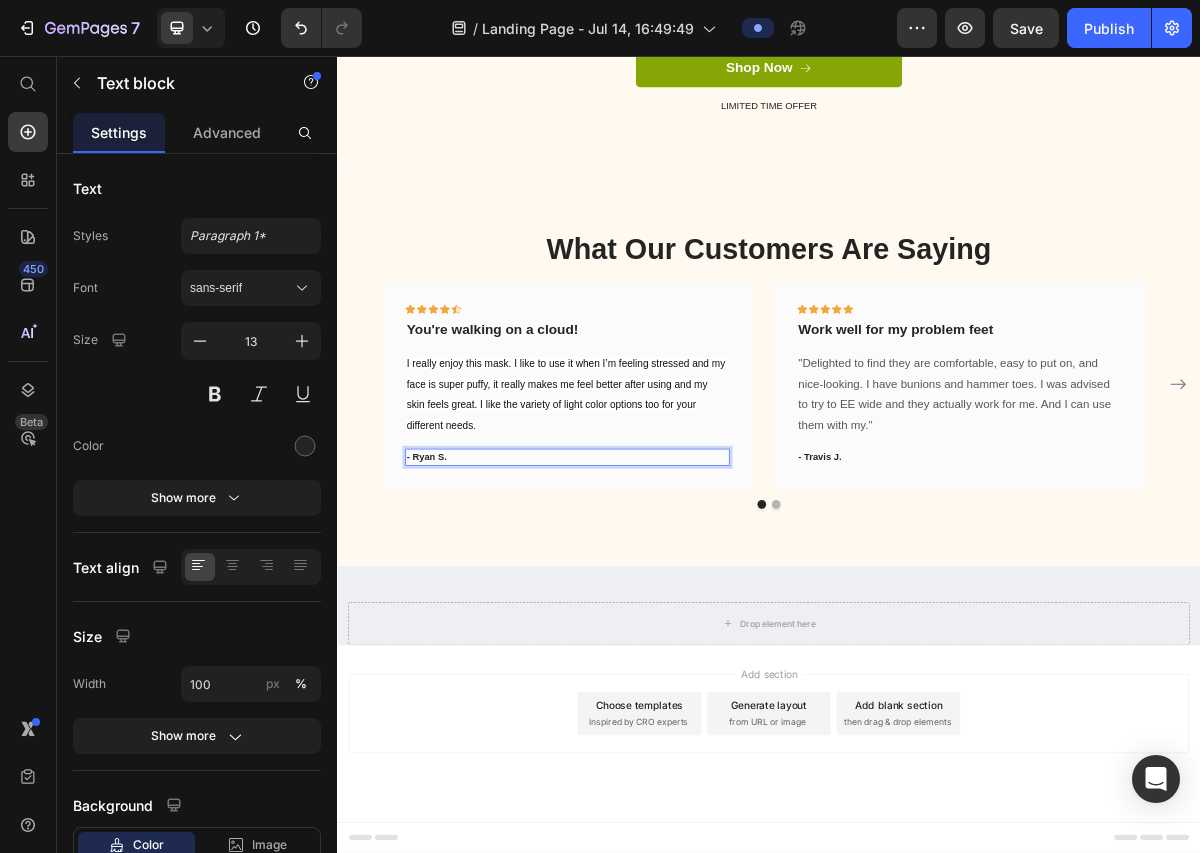 click on "- Ryan S." at bounding box center (657, 614) 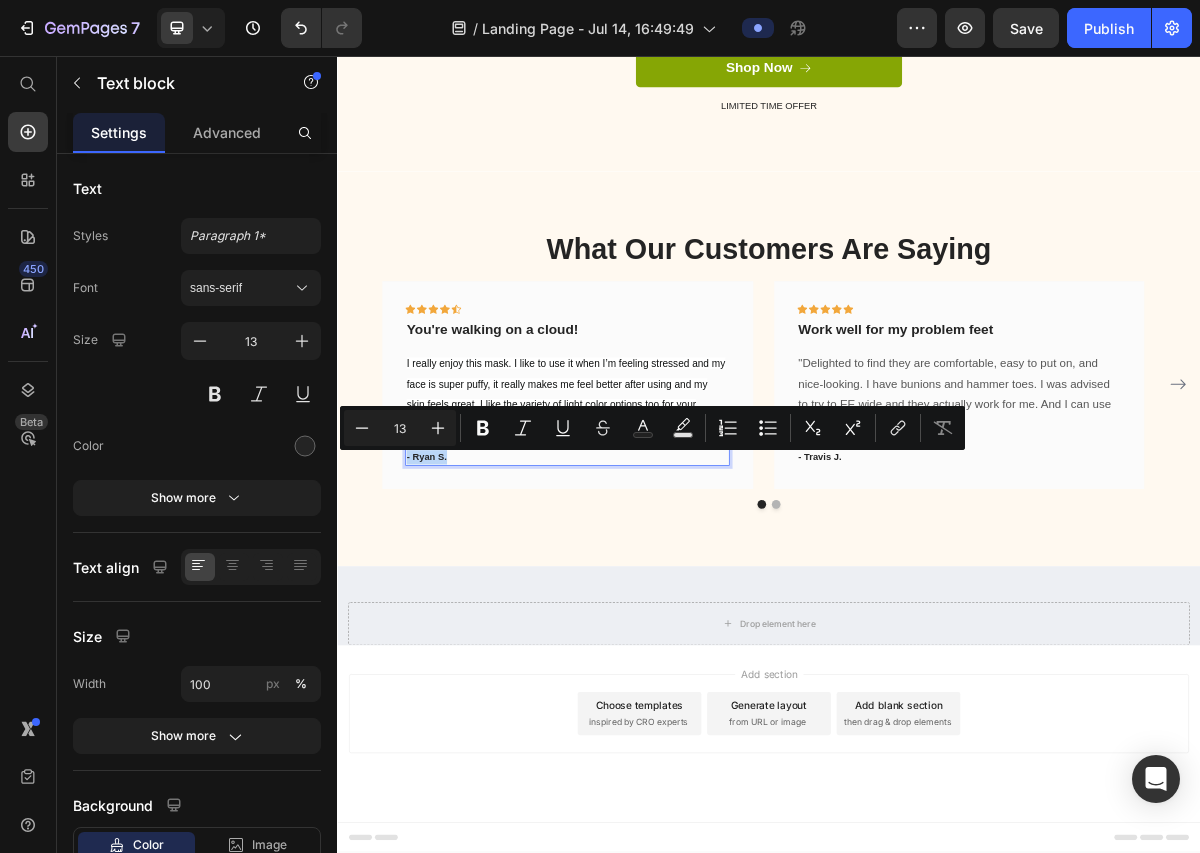 drag, startPoint x: 491, startPoint y: 622, endPoint x: 462, endPoint y: 620, distance: 29.068884 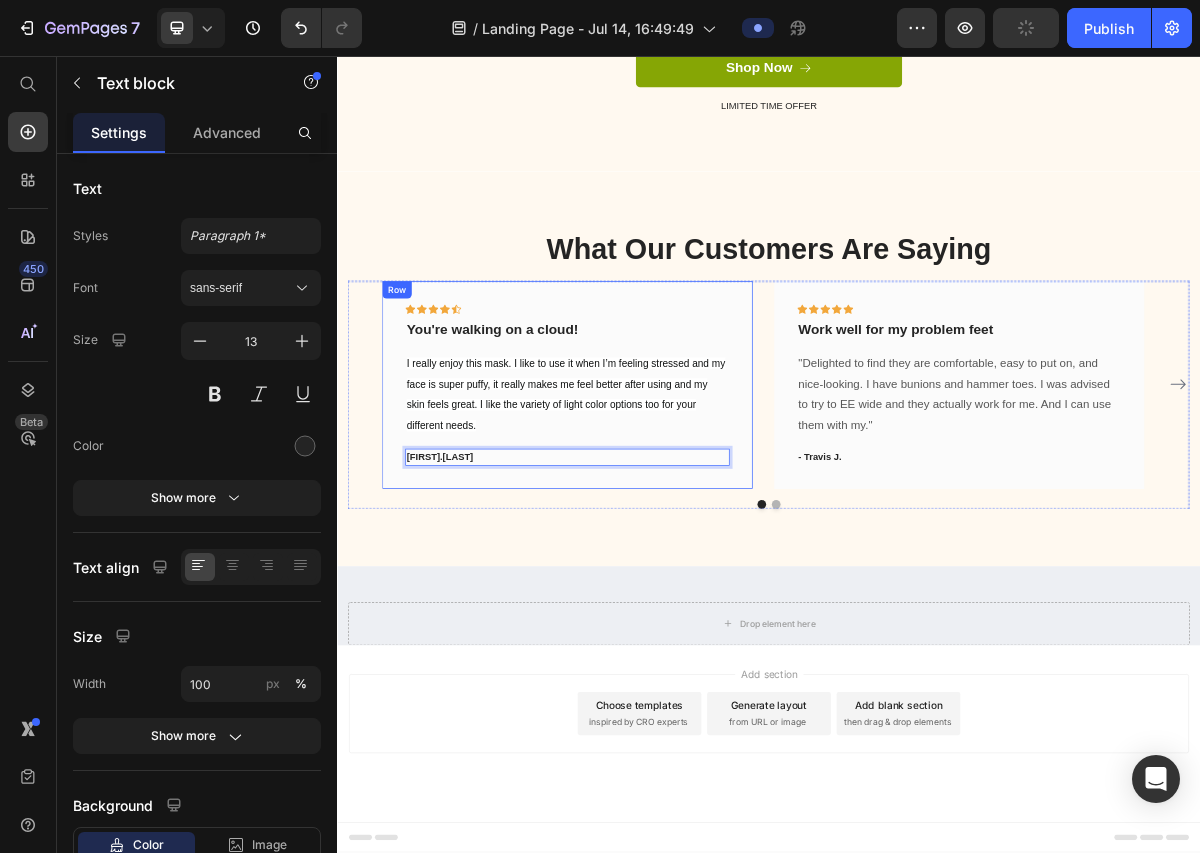 click on "You're walking on a cloud!" at bounding box center (657, 437) 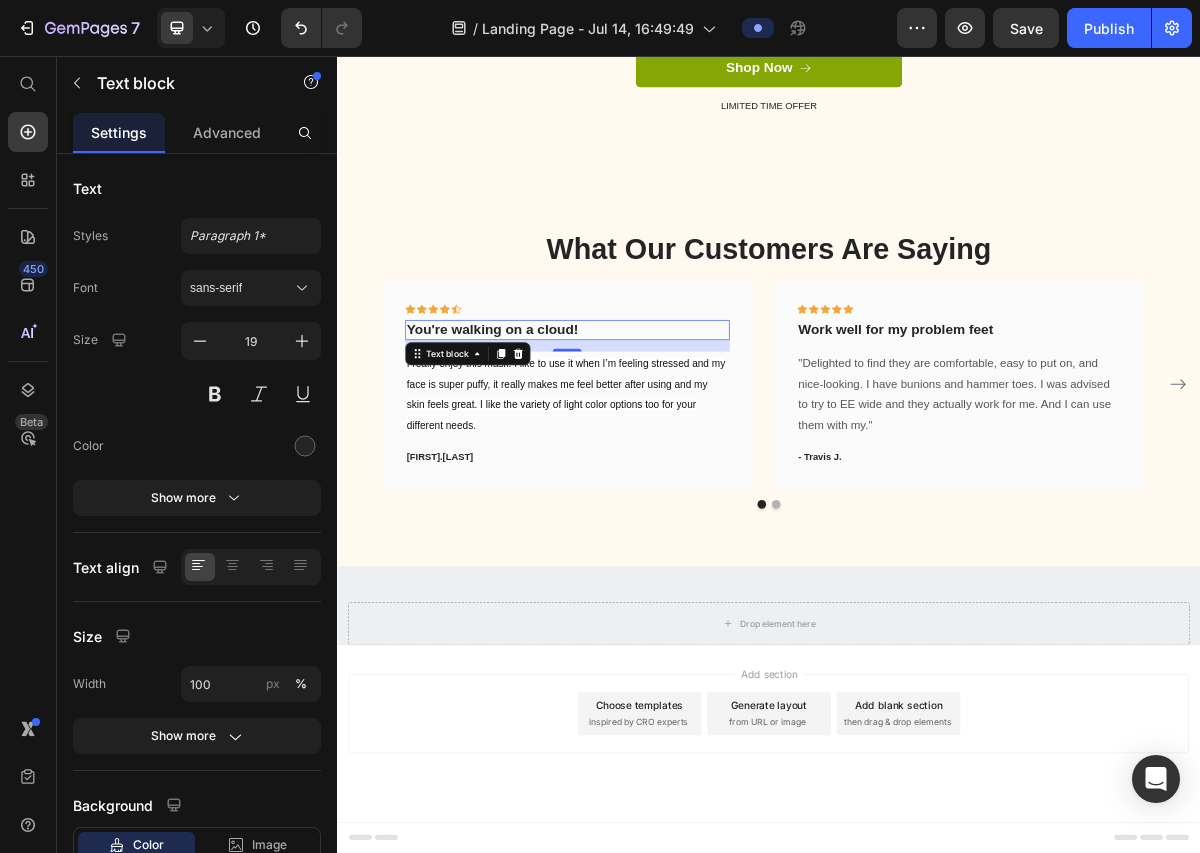 click on "You're walking on a cloud!" at bounding box center (657, 437) 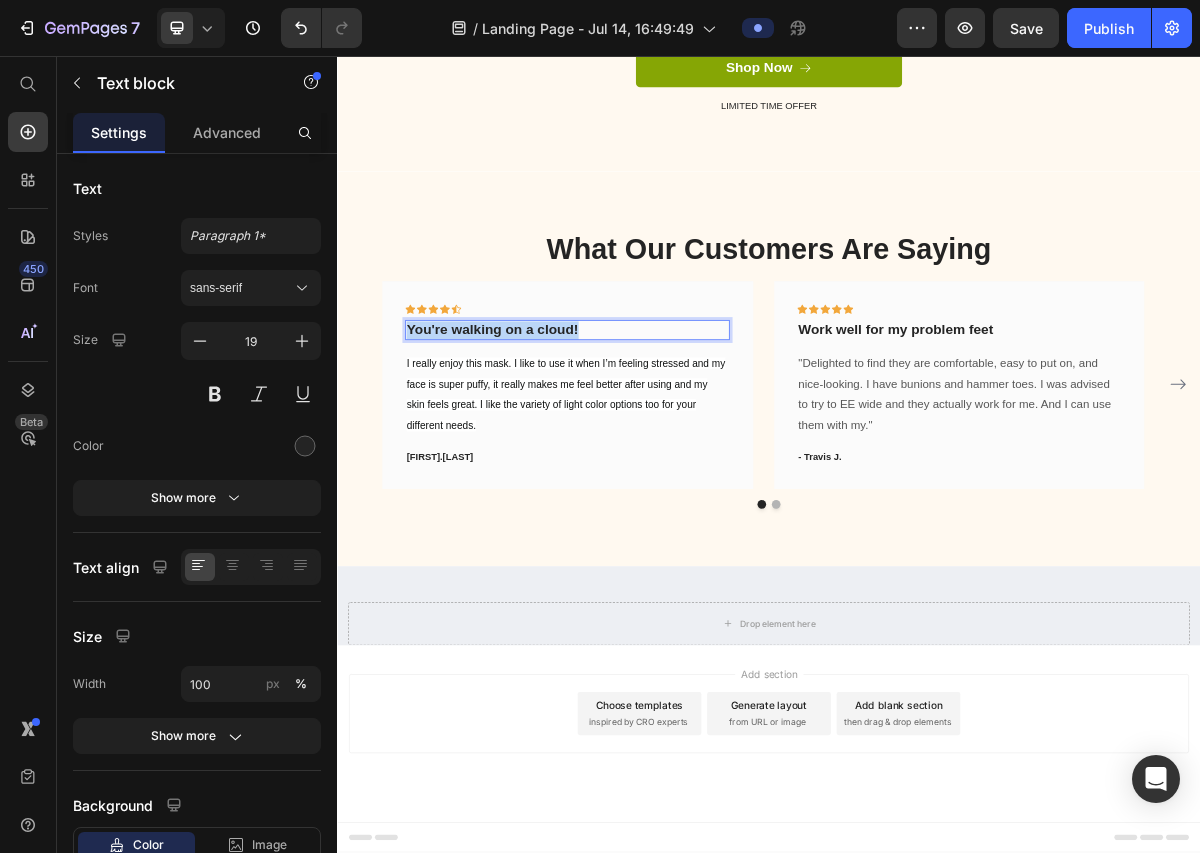 drag, startPoint x: 708, startPoint y: 440, endPoint x: 434, endPoint y: 440, distance: 274 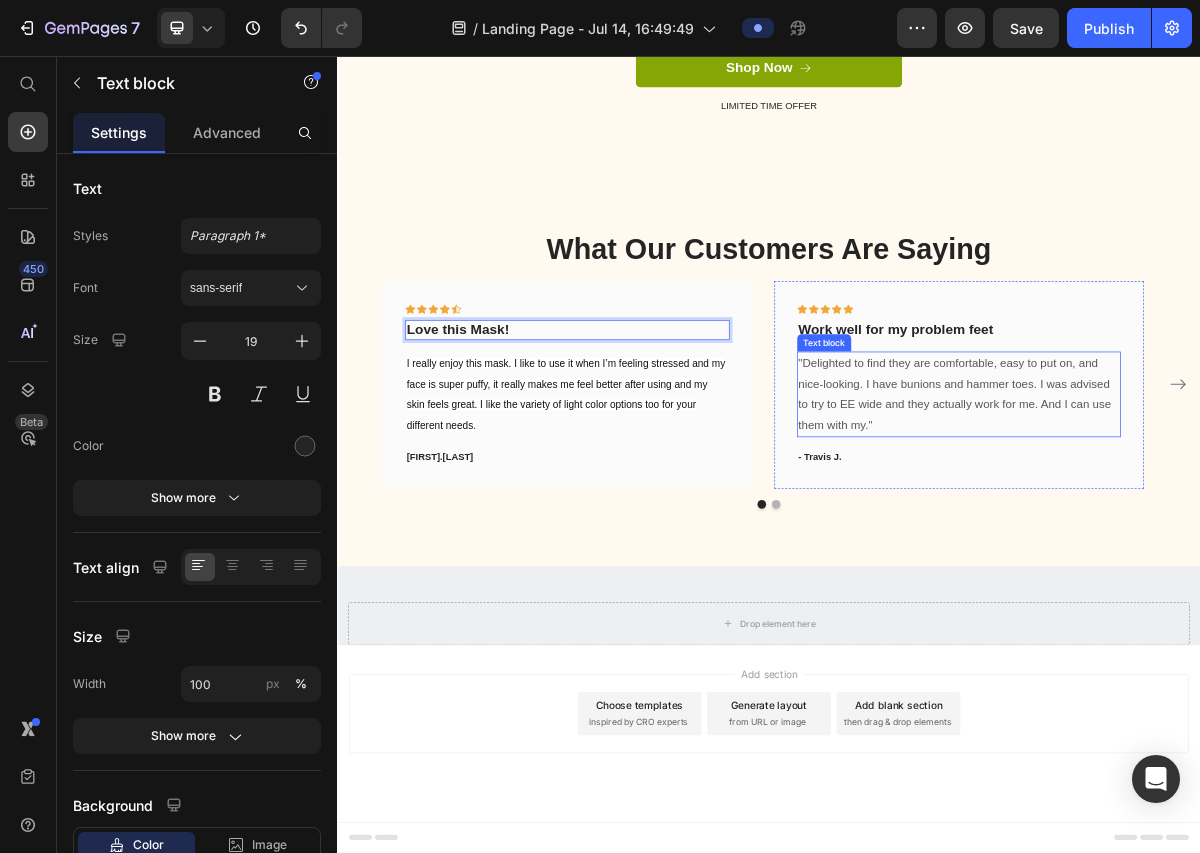 click on ""Delighted to find they are comfortable, easy to put on, and nice-looking. I have bunions and hammer toes. I was advised to try to EE wide and they actually work for me. And I can use them with my."" at bounding box center (1202, 526) 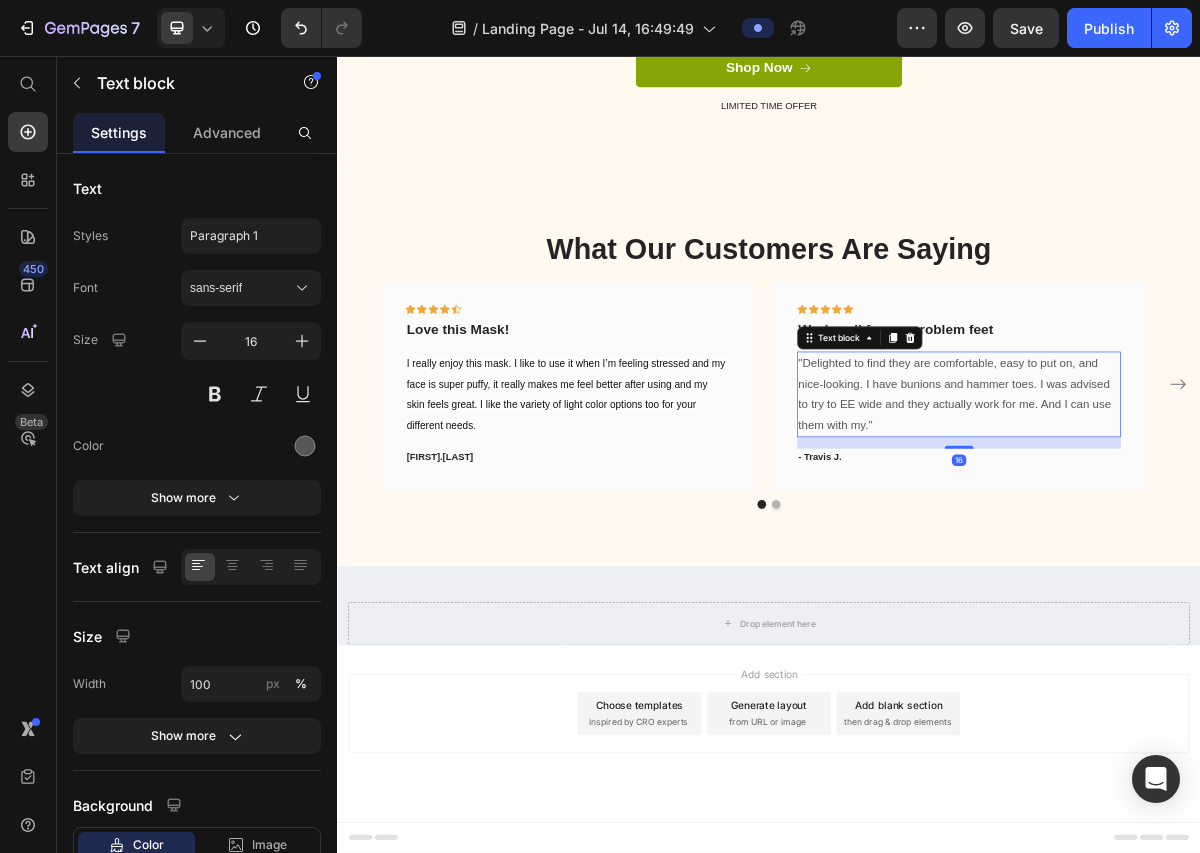click on ""Delighted to find they are comfortable, easy to put on, and nice-looking. I have bunions and hammer toes. I was advised to try to EE wide and they actually work for me. And I can use them with my."" at bounding box center (1202, 526) 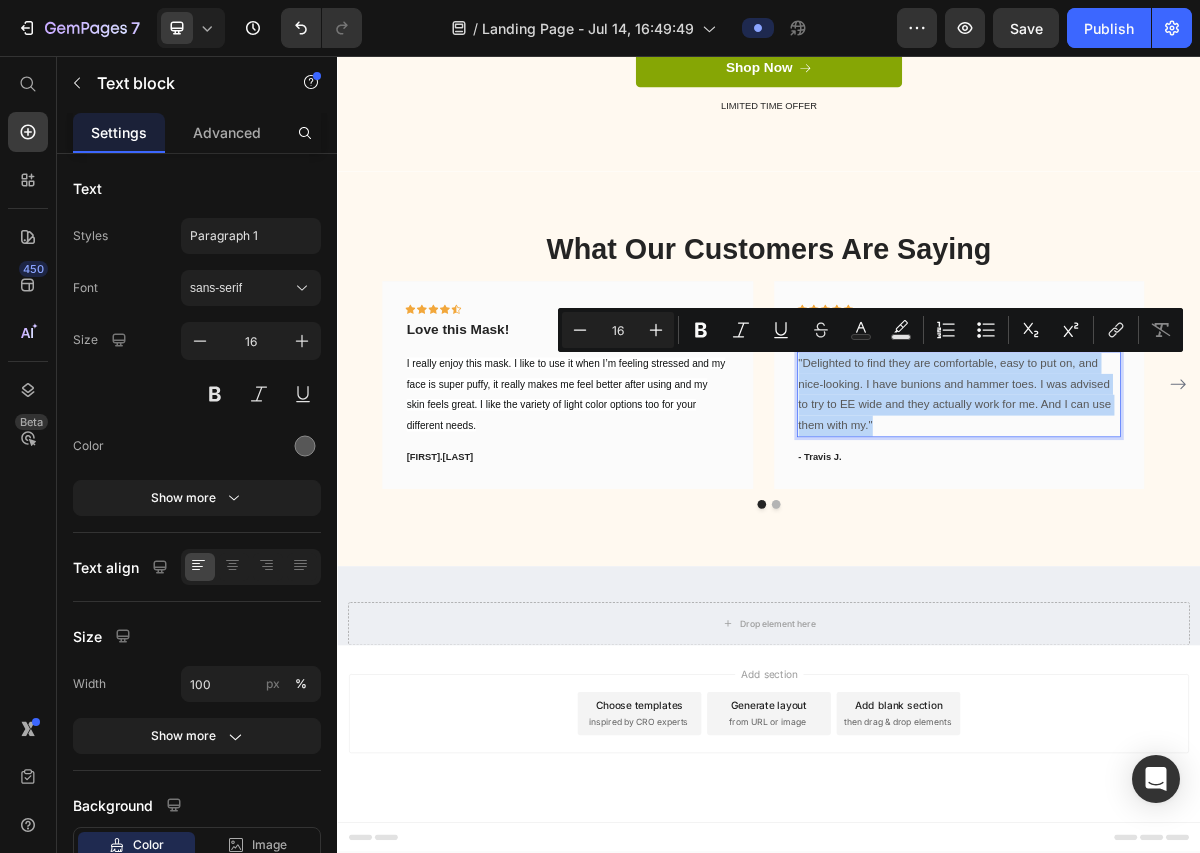 drag, startPoint x: 1099, startPoint y: 568, endPoint x: 978, endPoint y: 484, distance: 147.29901 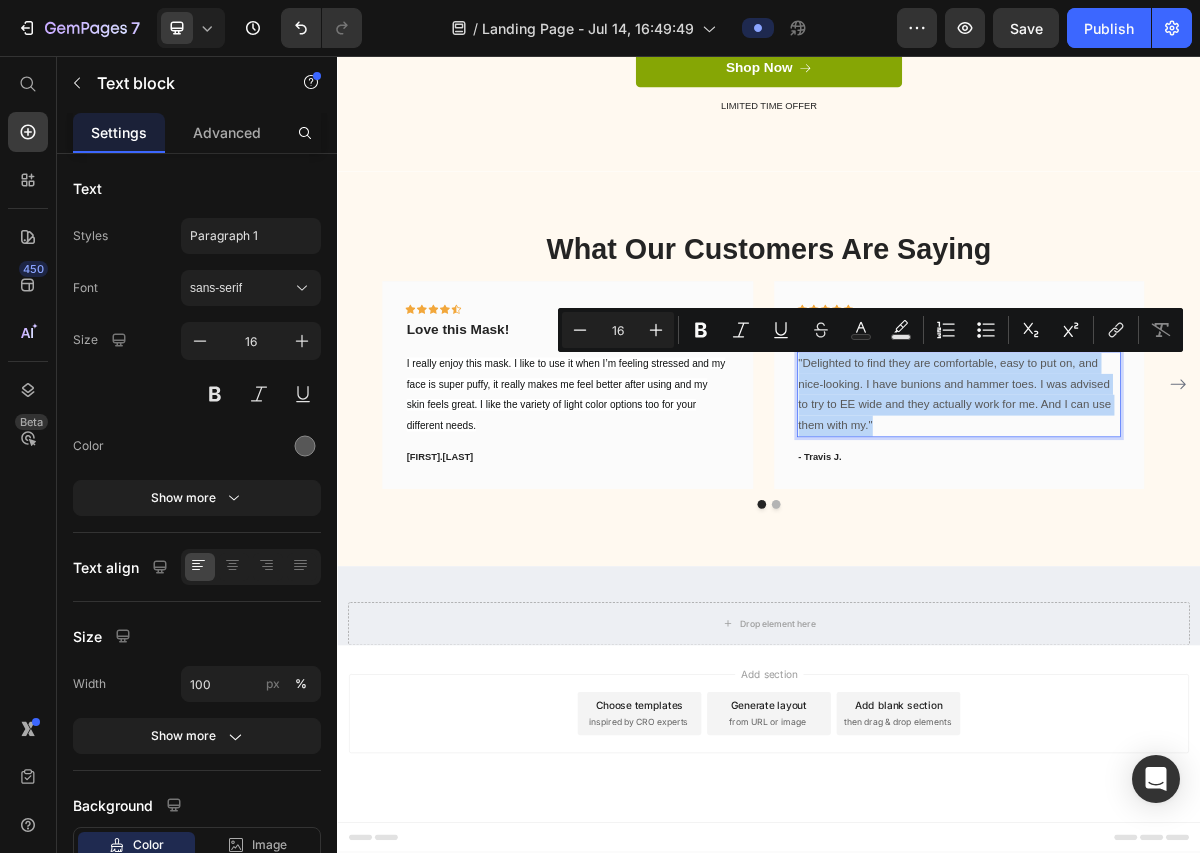 click on ""Delighted to find they are comfortable, easy to put on, and nice-looking. I have bunions and hammer toes. I was advised to try to EE wide and they actually work for me. And I can use them with my."" at bounding box center [1202, 526] 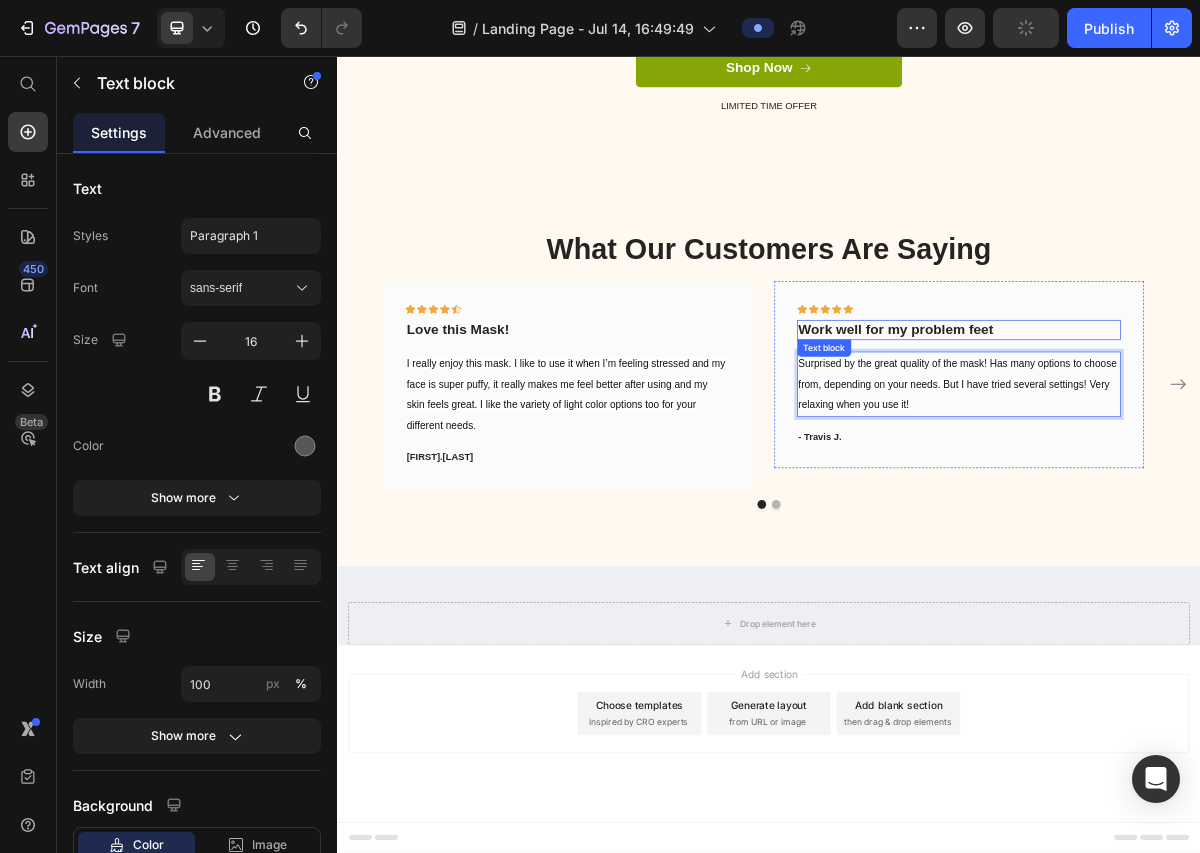 click on "Work well for my problem feet" at bounding box center (1202, 437) 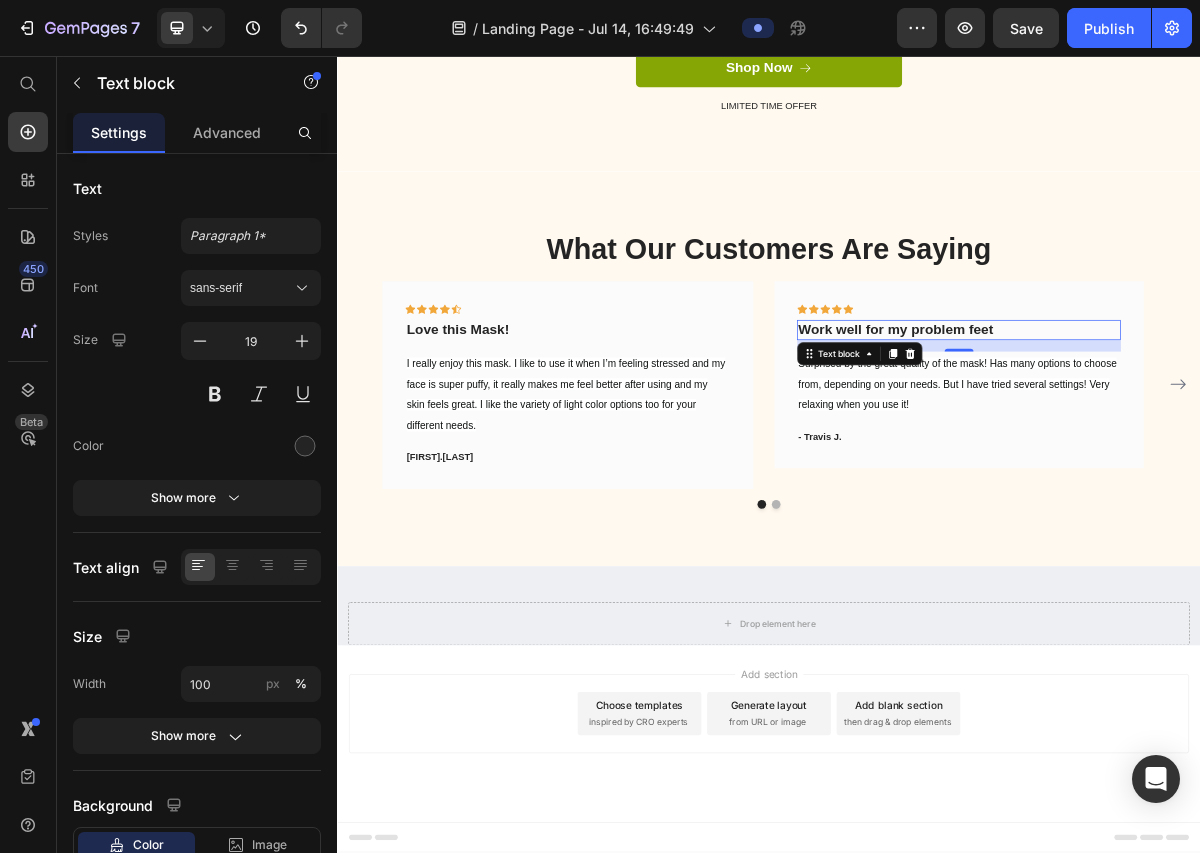 click on "Work well for my problem feet" at bounding box center [1202, 437] 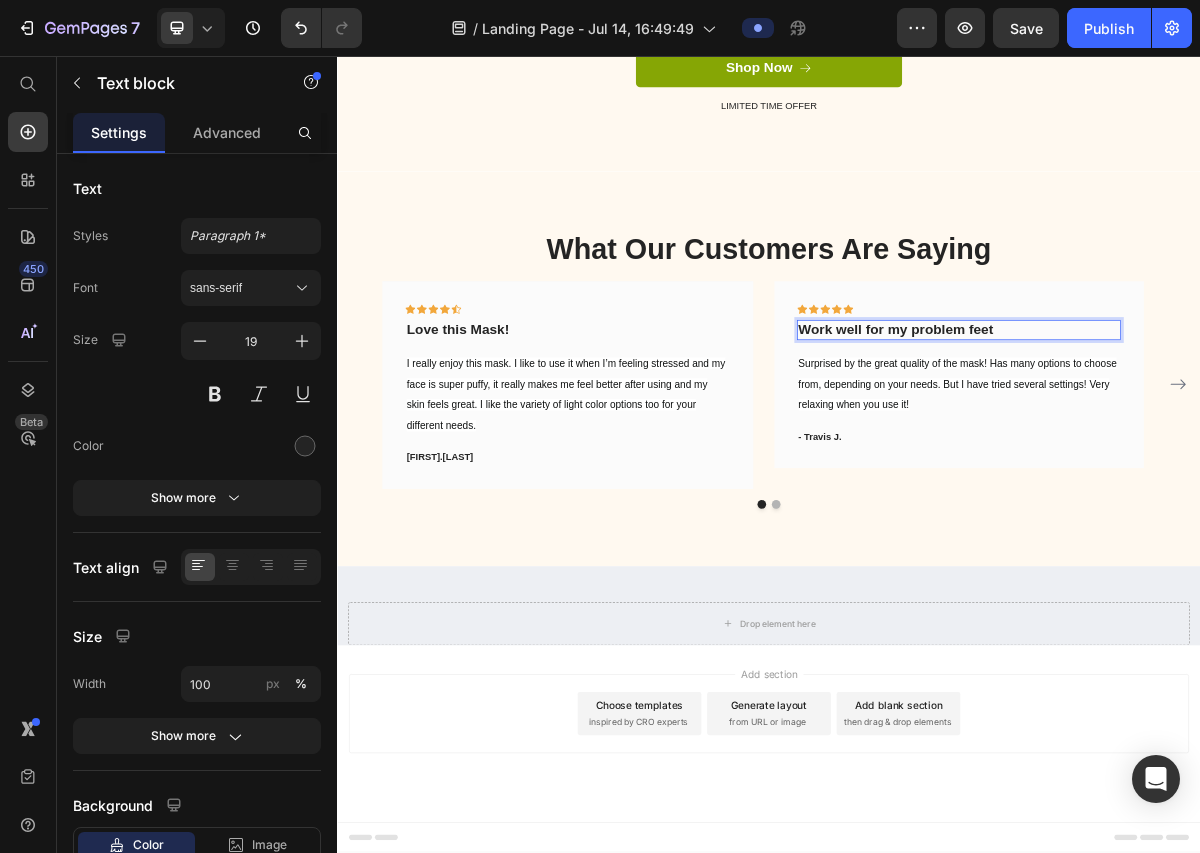click on "Work well for my problem feet" at bounding box center [1202, 437] 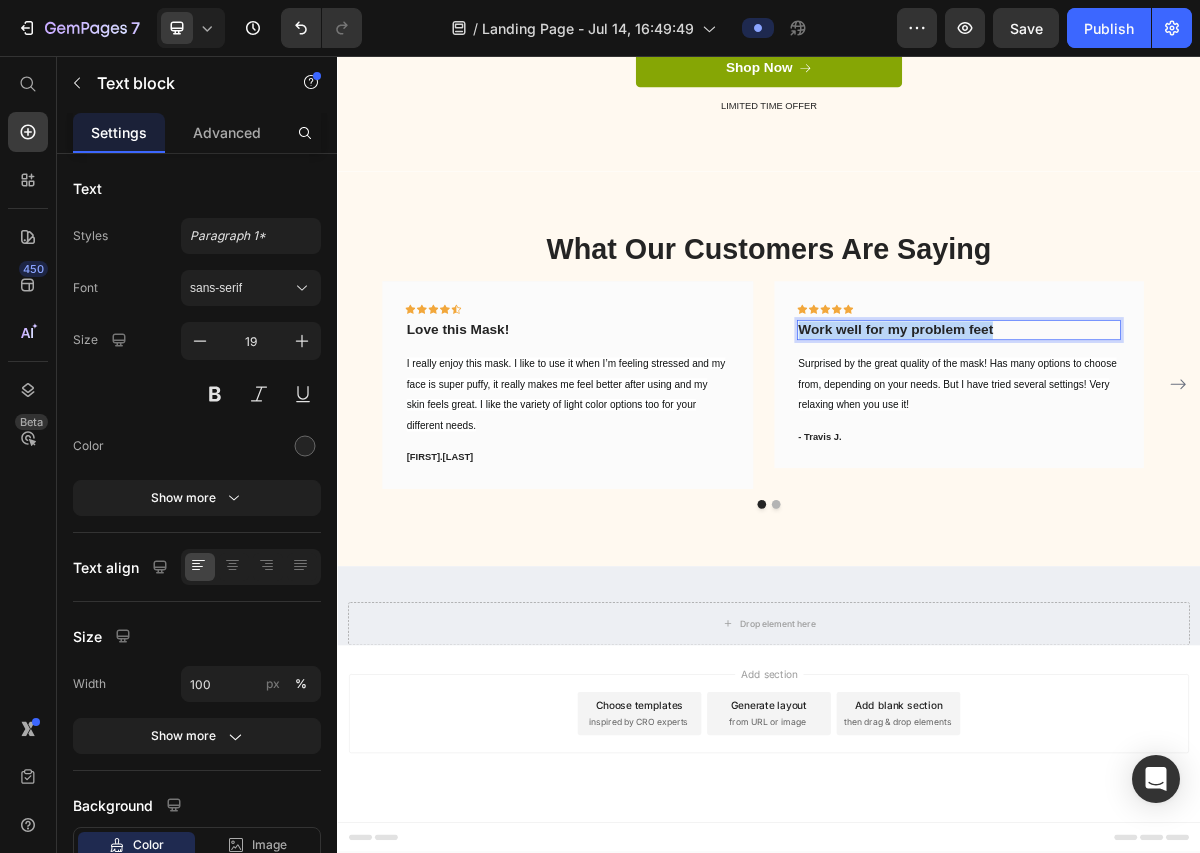 click on "Work well for my problem feet" at bounding box center [1202, 437] 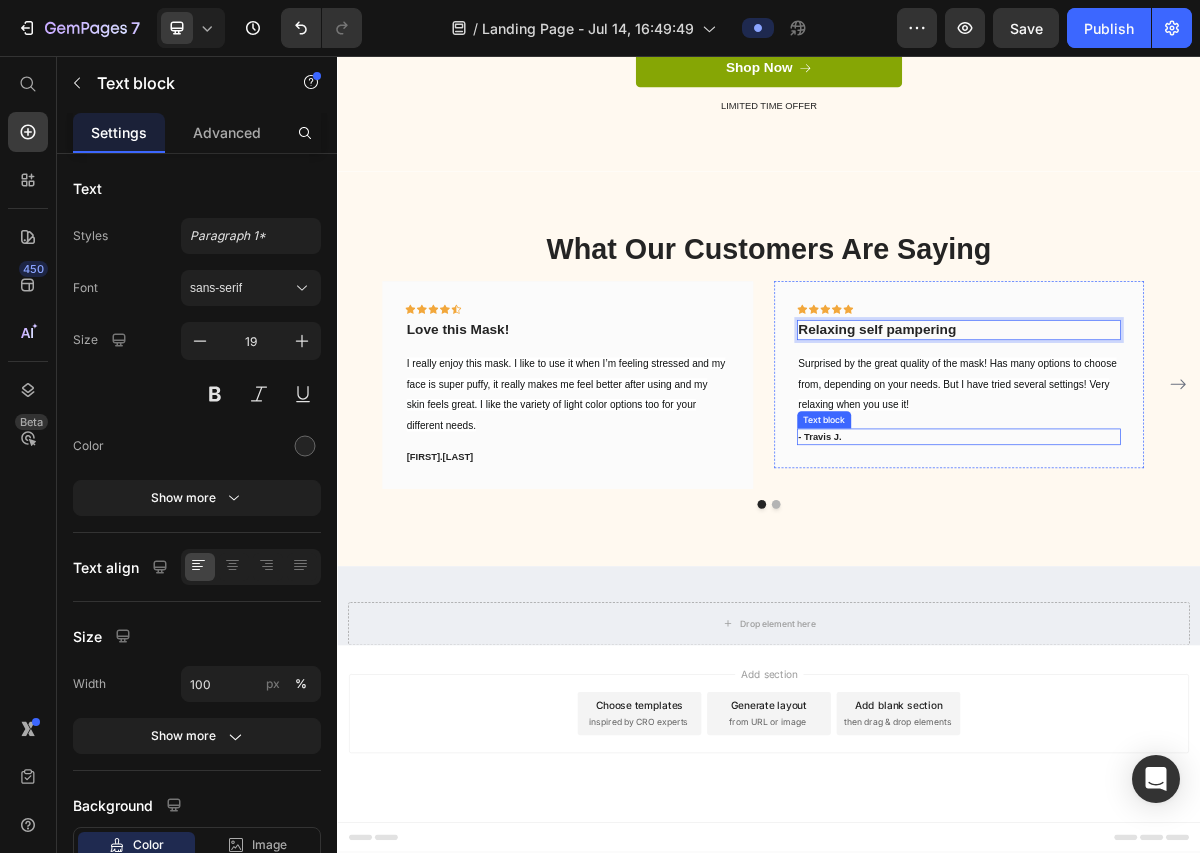click on "- Travis J." at bounding box center [1202, 586] 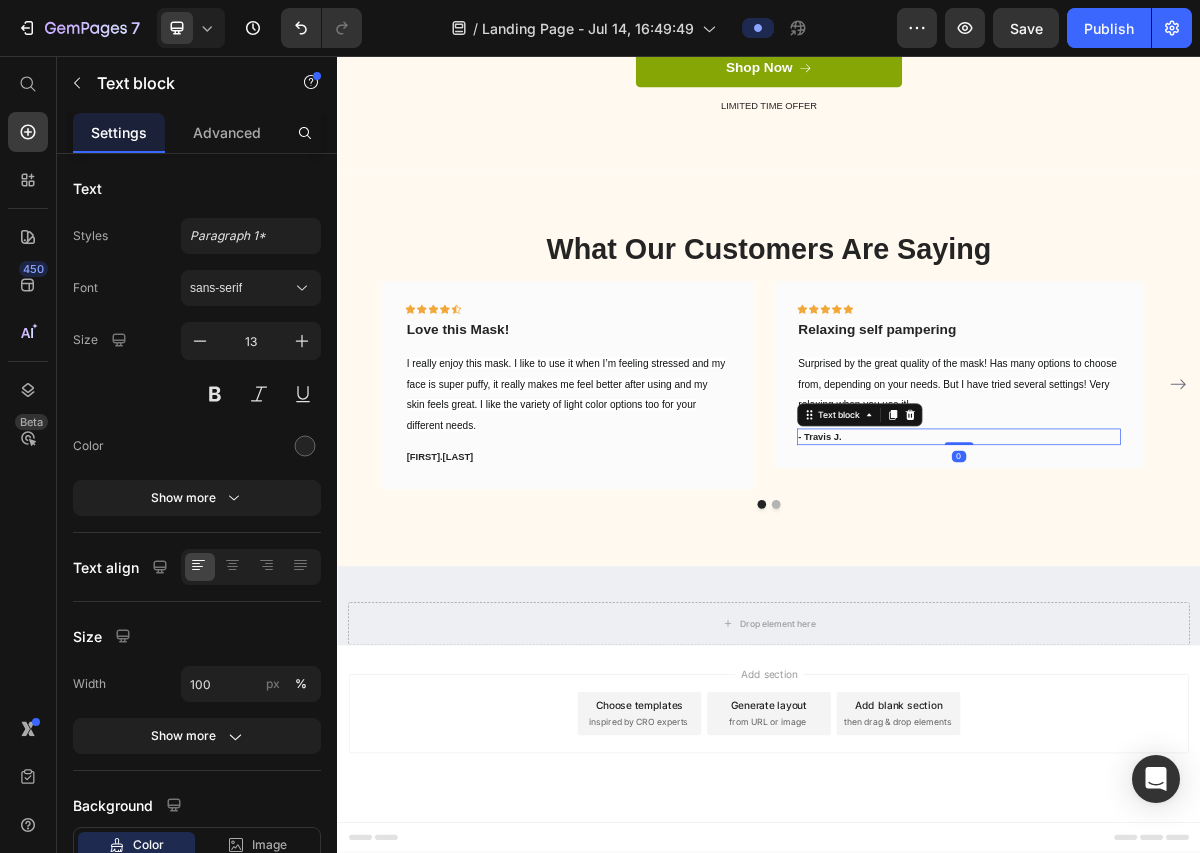 click on "- Travis J." at bounding box center (1202, 586) 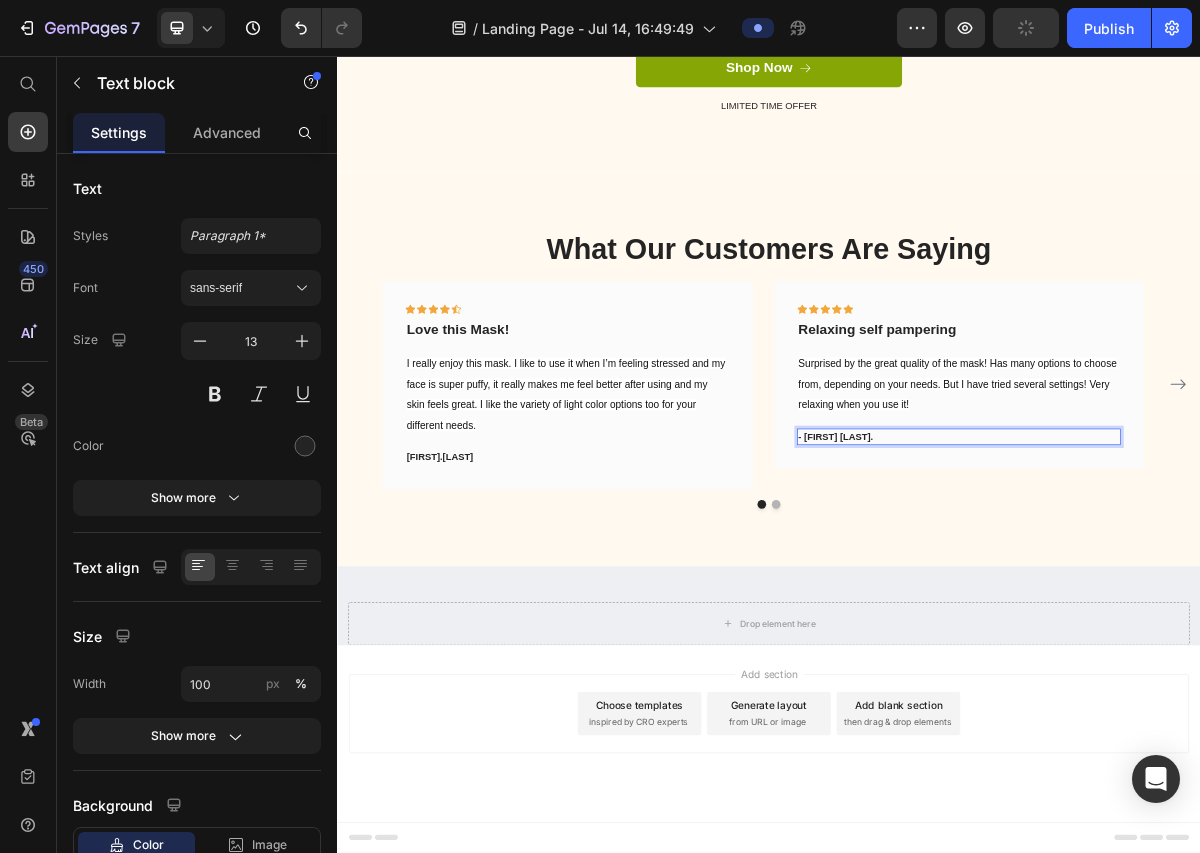 click on "- Rebecca G." at bounding box center (1202, 586) 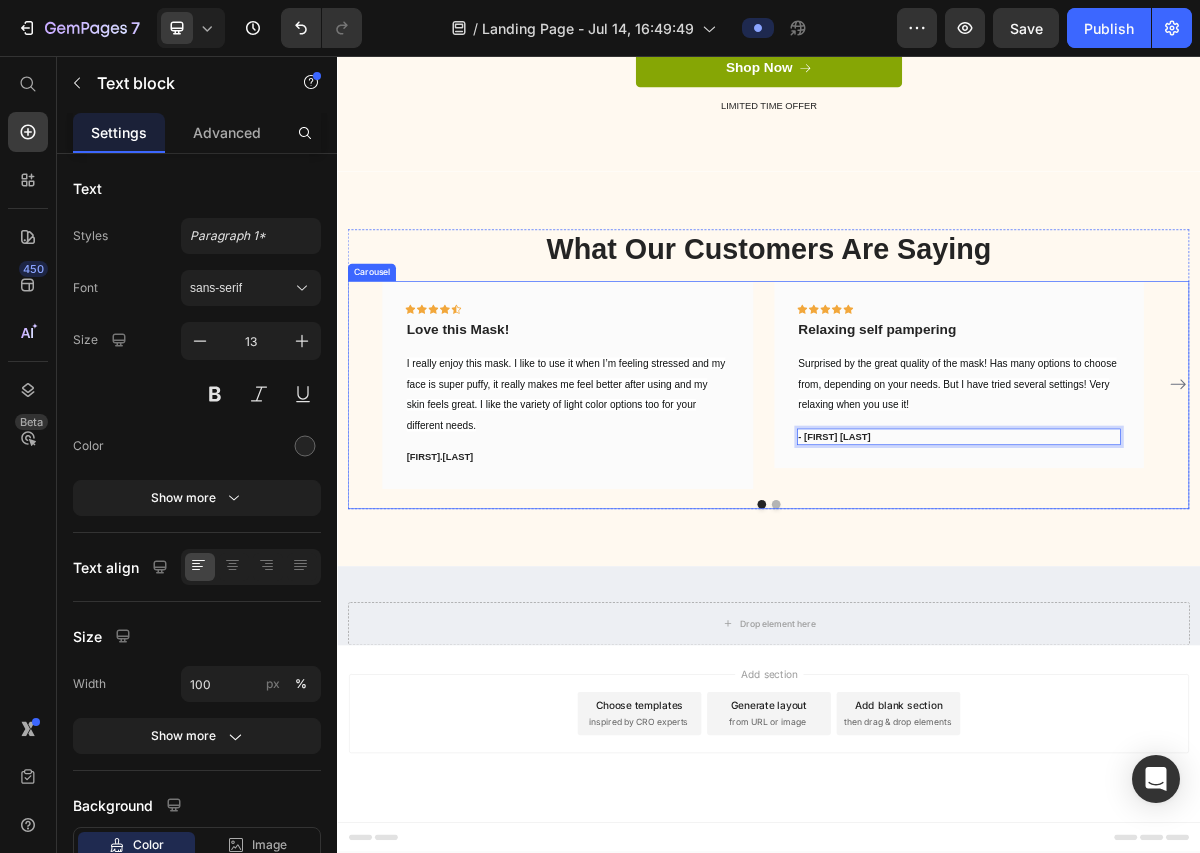 click 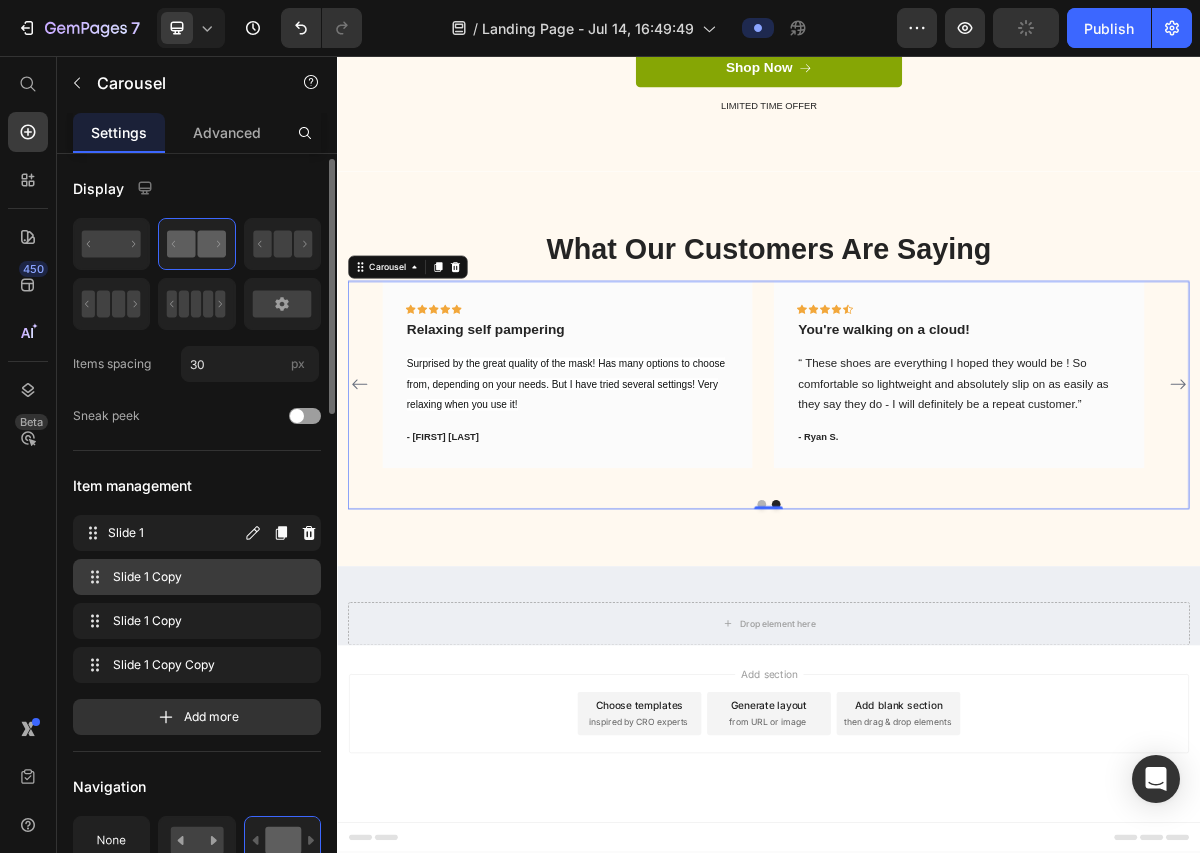 scroll, scrollTop: 25, scrollLeft: 0, axis: vertical 